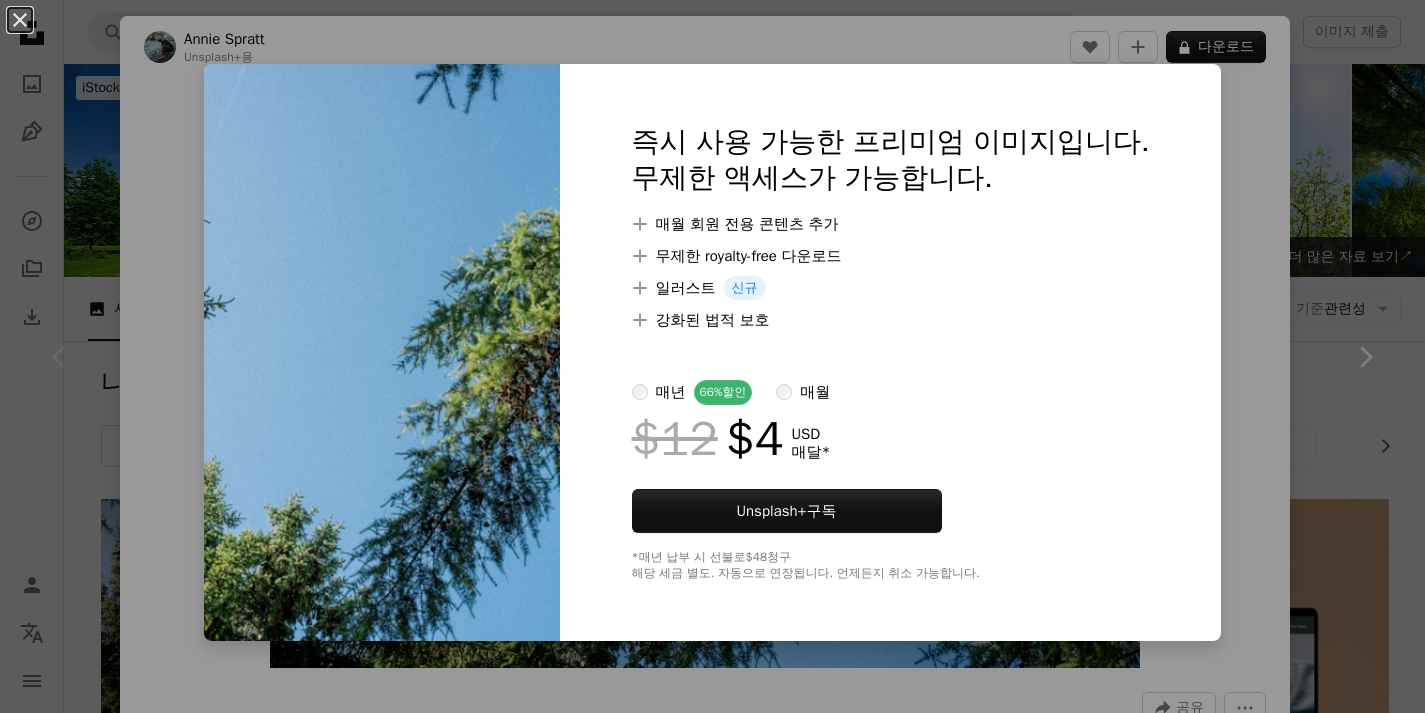 scroll, scrollTop: 258, scrollLeft: 0, axis: vertical 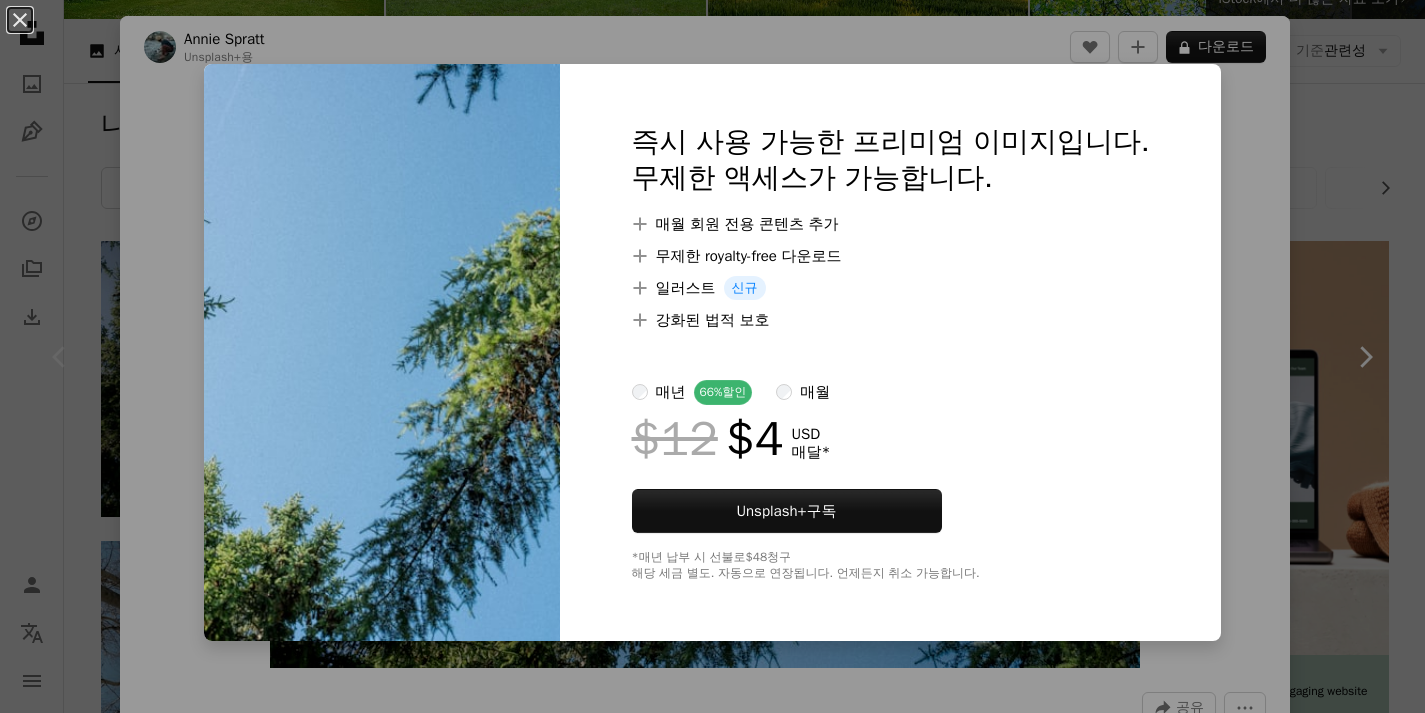 click on "An X shape 즉시 사용 가능한 프리미엄 이미지입니다. 무제한 액세스가 가능합니다. A plus sign 매월 회원 전용 콘텐츠 추가 A plus sign 무제한 royalty-free 다운로드 A plus sign 일러스트  신규 A plus sign 강화된 법적 보호 매년 66%  할인 매월 $12   $4 USD 매달 * Unsplash+  구독 *매년 납부 시 선불로  $48  청구 해당 세금 별도. 자동으로 연장됩니다. 언제든지 취소 가능합니다." at bounding box center [712, 356] 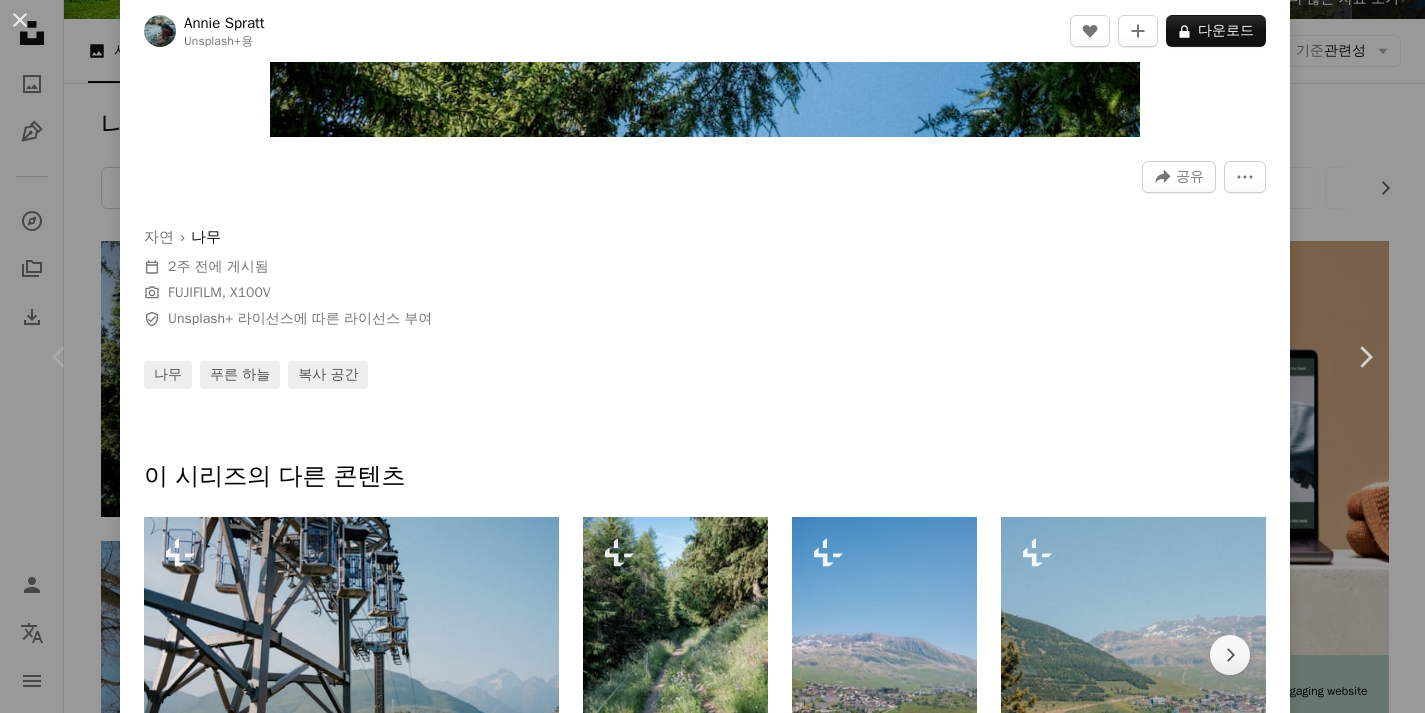 scroll, scrollTop: 531, scrollLeft: 0, axis: vertical 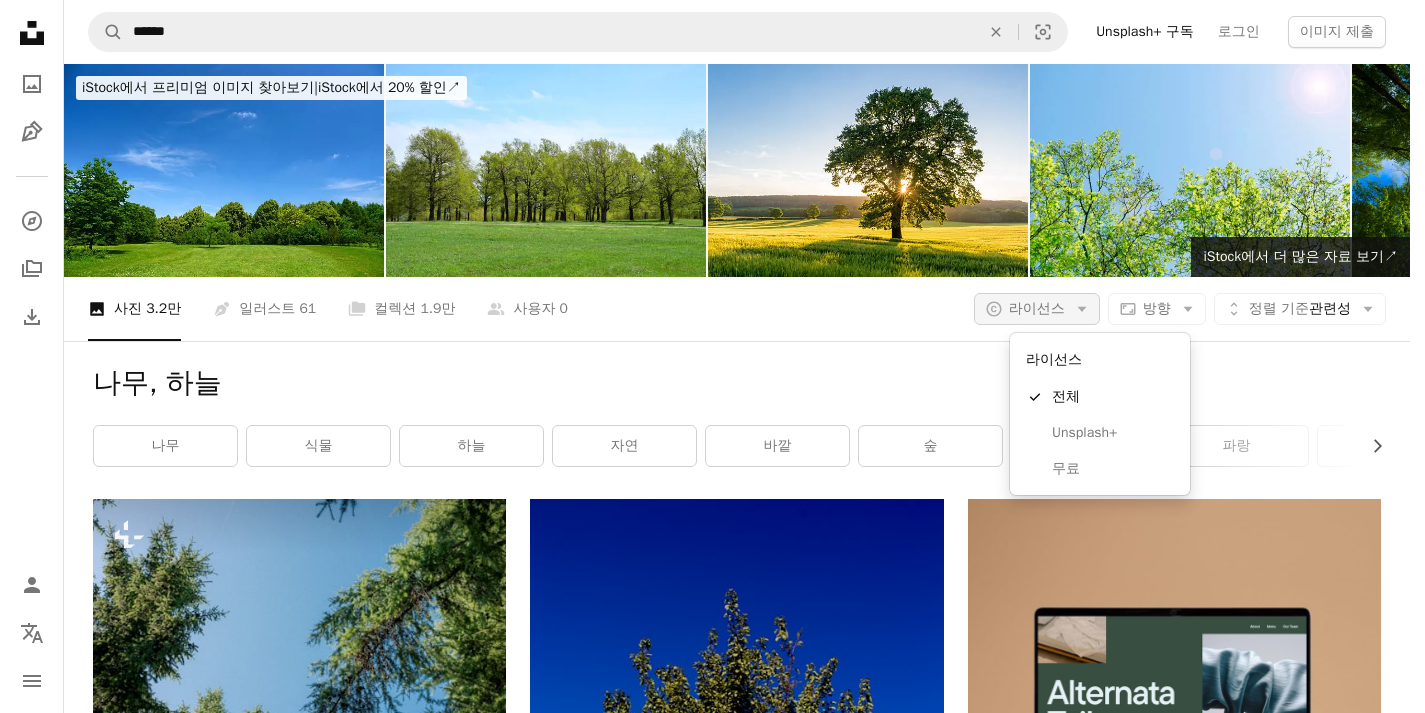 click on "라이선스" at bounding box center [1037, 308] 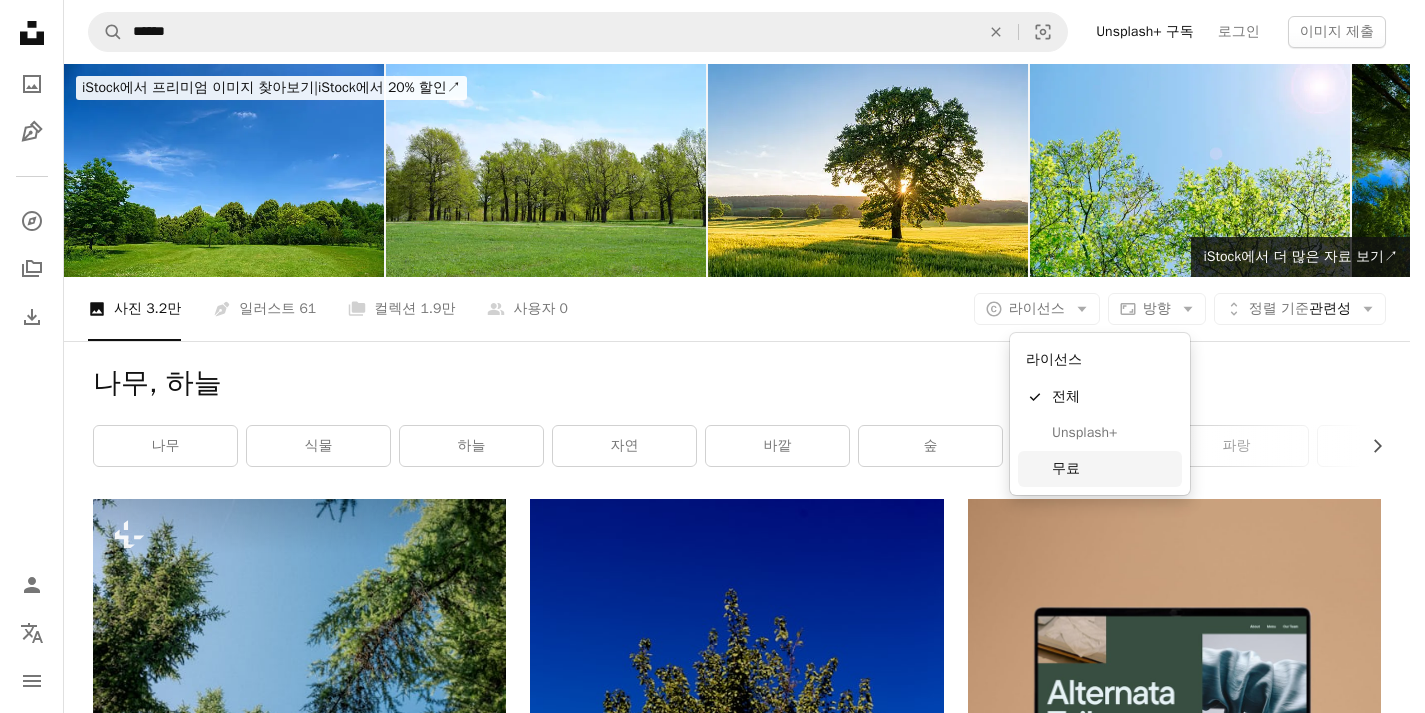 click on "무료" at bounding box center [1113, 469] 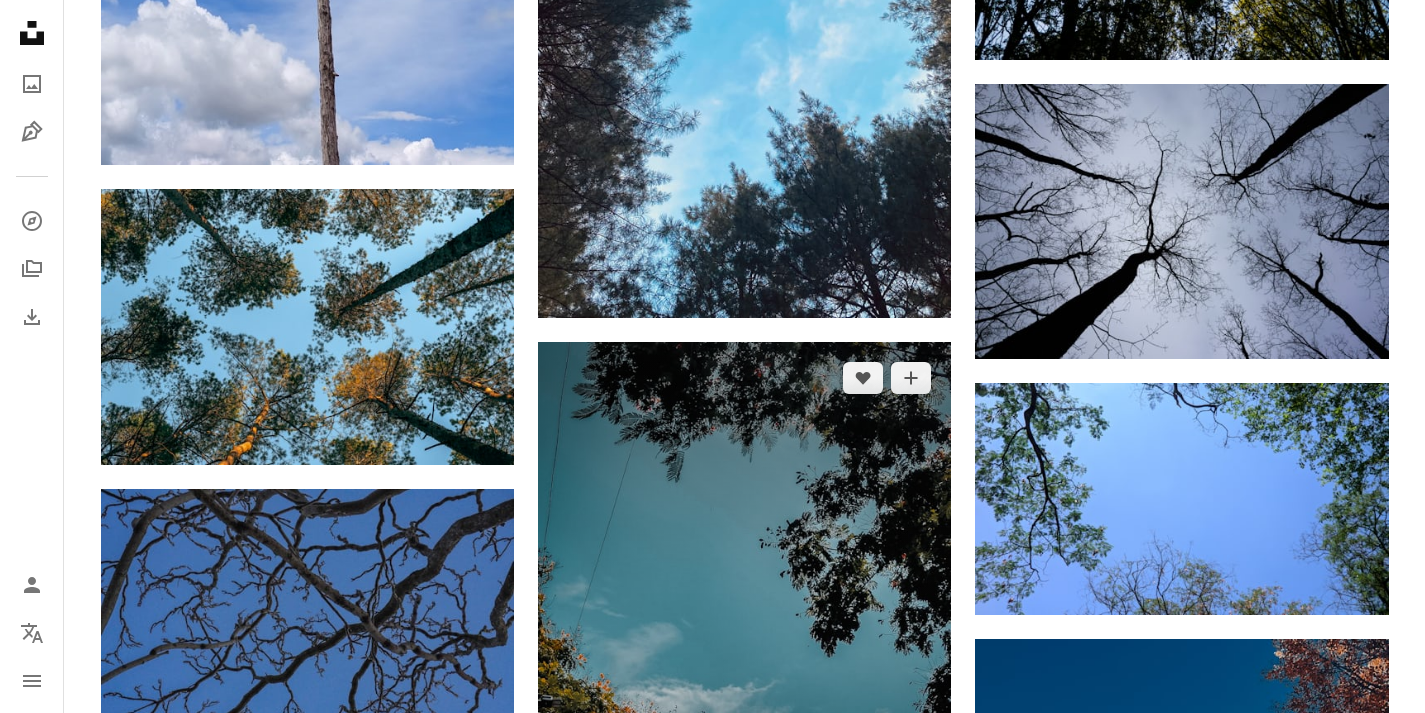 scroll, scrollTop: 1840, scrollLeft: 0, axis: vertical 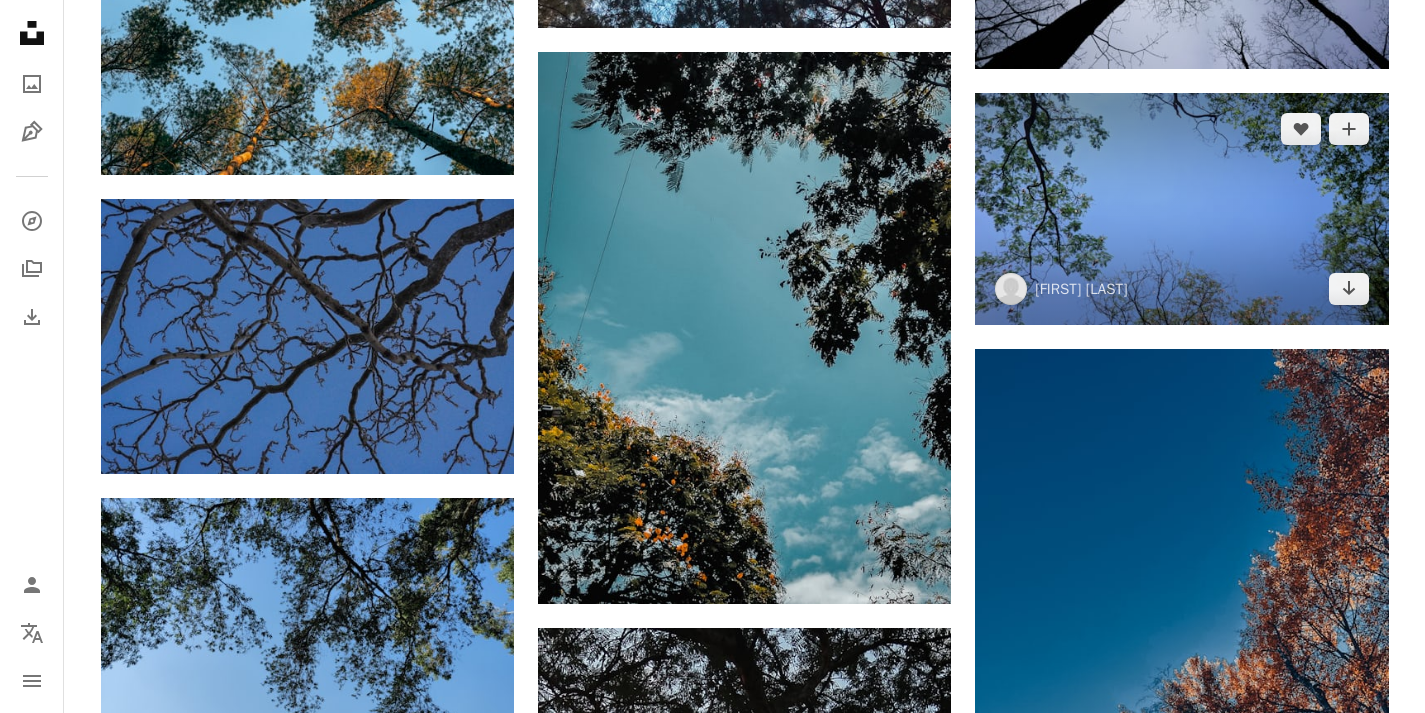 click on "[FIRST] [LAST]" at bounding box center (1061, 289) 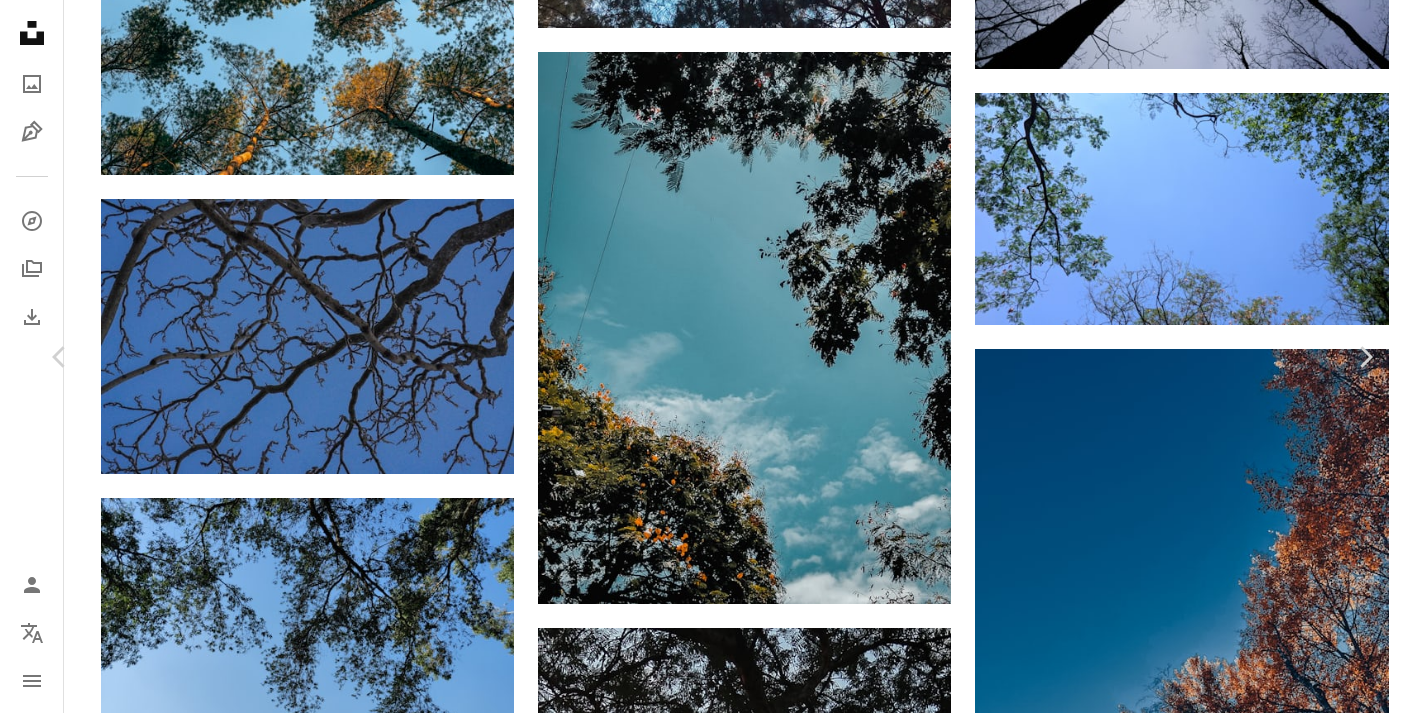 scroll, scrollTop: 0, scrollLeft: 0, axis: both 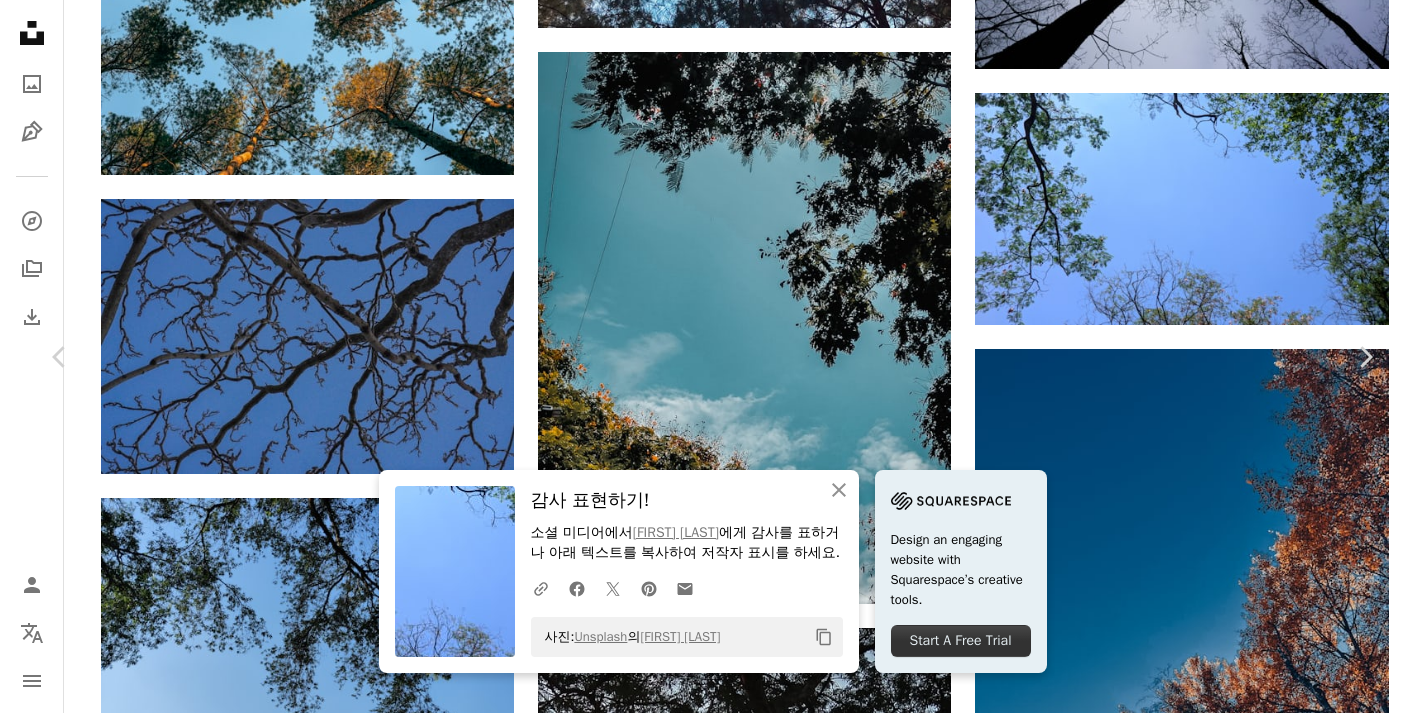 click on "An X shape Chevron left Chevron right An X shape 닫기 감사 표현하기! 소셜 미디어에서  Anant Dubey 에게 감사를 표하거나 아래 텍스트를 복사하여 저작자 표시를 하세요. A URL sharing icon (chains) Facebook icon X (formerly Twitter) icon Pinterest icon An envelope 사진:  Unsplash 의 Anant Dubey
Copy content Design an engaging website with Squarespace’s creative tools. Start A Free Trial Anant Dubey _aanant A heart A plus sign 무료 다운로드 Chevron down Zoom in 조회수 3,486 다운로드 72 A forward-right arrow 공유 Info icon 정보 More Actions Calendar outlined 2023년 6월 23일 에 게시됨 Camera Realme, [PHONE_MODEL] Safety Unsplash 라이선스 하에서 무료로 사용 가능 땅 풍경 바깥 식물 숲 HD 배경화면 iStock에서 프리미엄 관련 이미지 찾아보기  |  코드 UNSPLASH20로 20% 할인 혜택 받기 iStock에서 더 많은 자료 보기  ↗ 관련 이미지 A heart A plus sign Gilbert Ng 고용 가능 Arrow pointing down" at bounding box center [712, 3699] 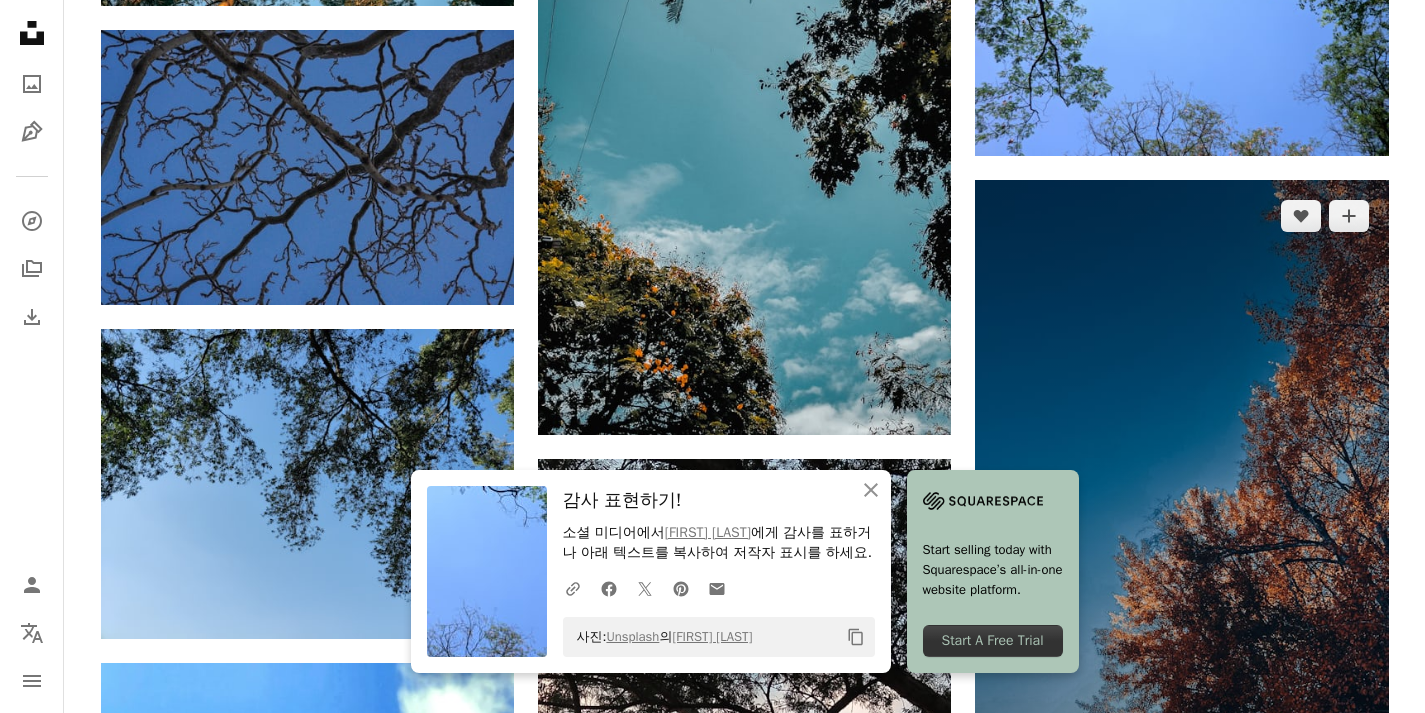 scroll, scrollTop: 2290, scrollLeft: 0, axis: vertical 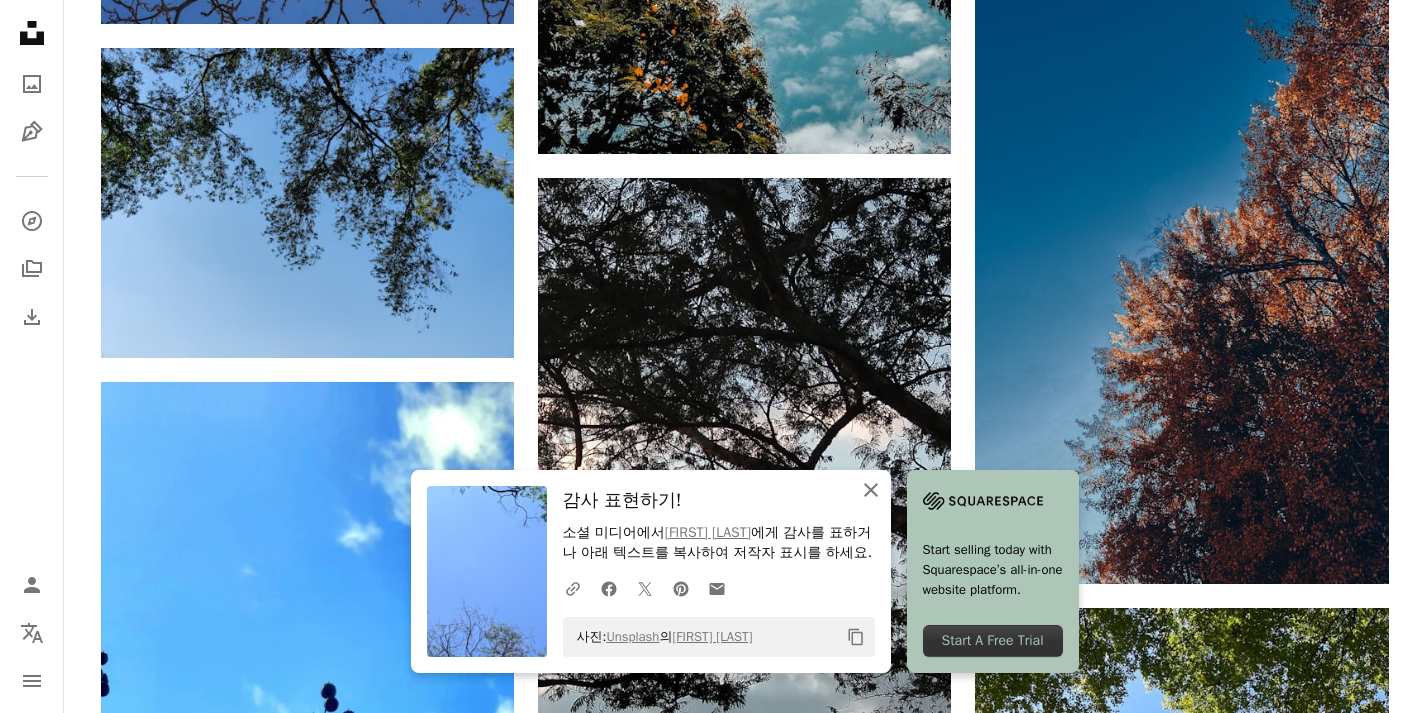 click on "An X shape" 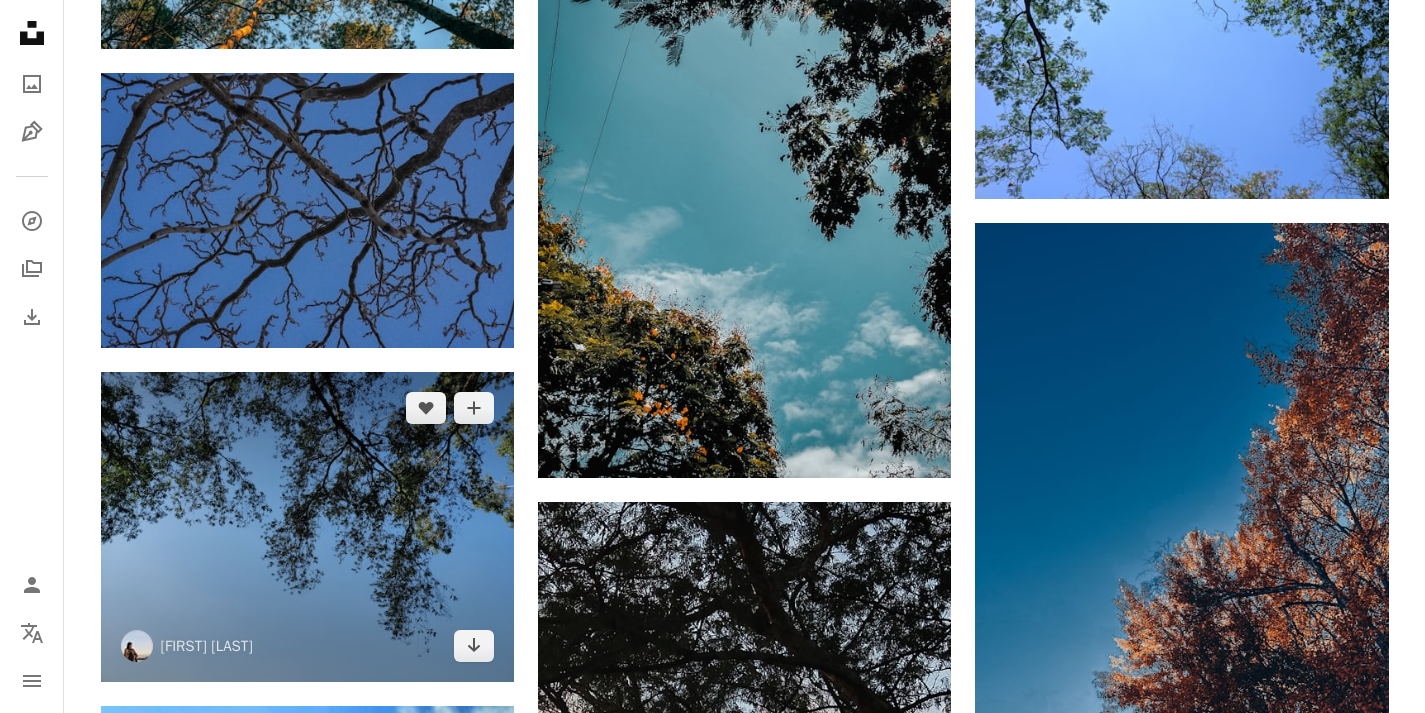 scroll, scrollTop: 1913, scrollLeft: 0, axis: vertical 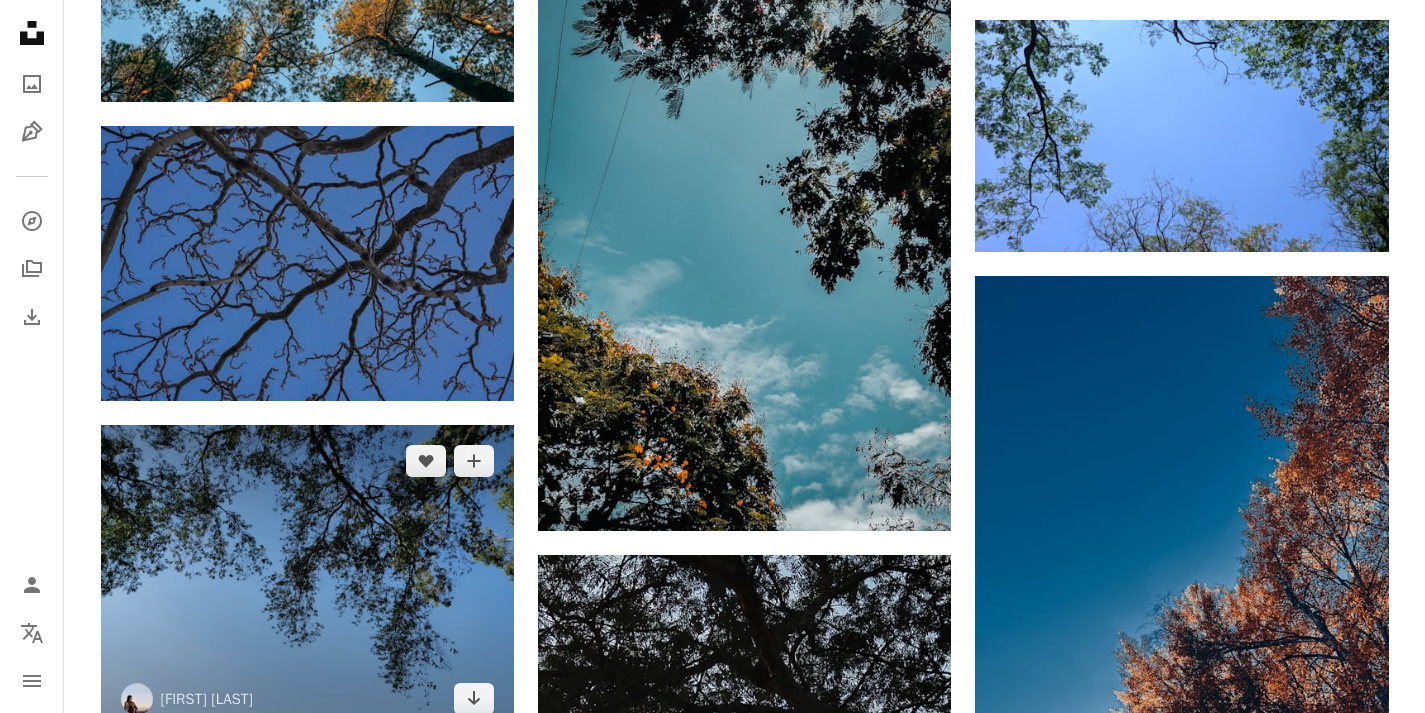 click at bounding box center [307, 580] 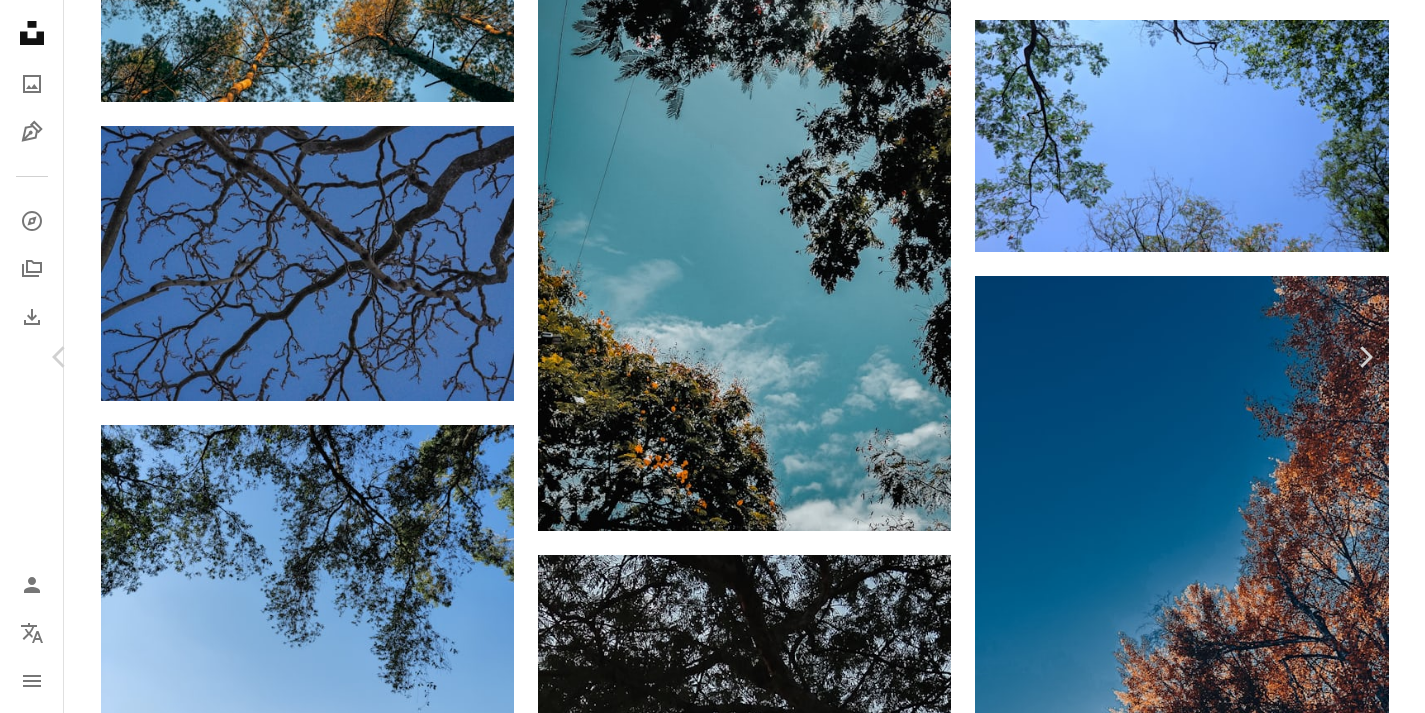 click on "무료 다운로드" at bounding box center (1175, 6192) 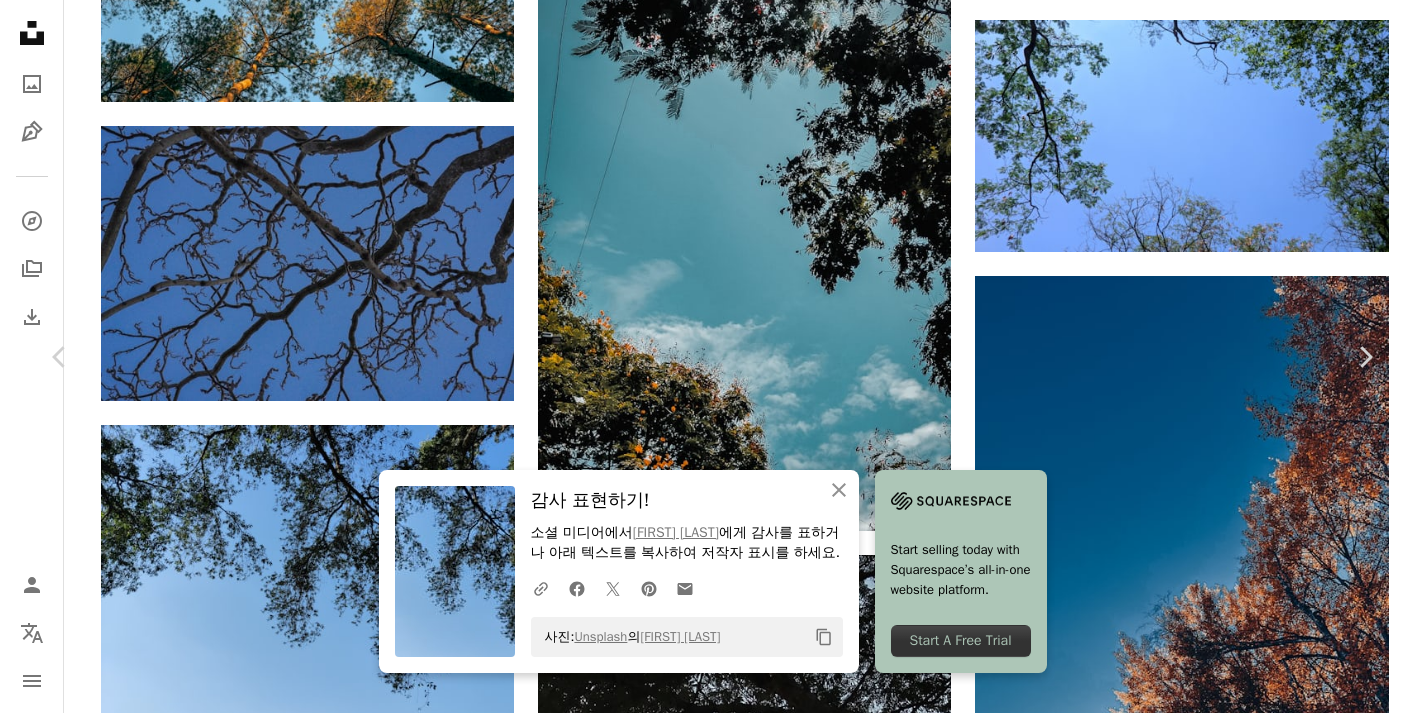 click on "An X shape Chevron left Chevron right An X shape 닫기 감사 표현하기! 소셜 미디어에서  Mandy L 에게 감사를 표하거나 아래 텍스트를 복사하여 저작자 표시를 하세요. A URL sharing icon (chains) Facebook icon X (formerly Twitter) icon Pinterest icon An envelope 사진:  Unsplash 의 Mandy L
Copy content Start selling today with Squarespace’s all-in-one website platform. Start A Free Trial Mandy L mandypower A heart A plus sign 무료 다운로드 Chevron down Zoom in 조회수 2,653 다운로드 26 A forward-right arrow 공유 Info icon 정보 More Actions A map marker Guangzhou, Guangdong Province, China Calendar outlined 2022년 10월 23일 에 게시됨 Camera OnePlus, [PHONE_MODEL] Safety Unsplash 라이선스 하에서 무료로 사용 가능 나무 나무와 하늘 숲 땅 건물 식물 풀 의류 중국 풍경 공원 햇빛 바깥 의복 주택 잔디밭 광저우 식물 숲 나무 줄기 배경 iStock에서 프리미엄 관련 이미지 찾아보기  |   ↗ 용" at bounding box center (712, 6501) 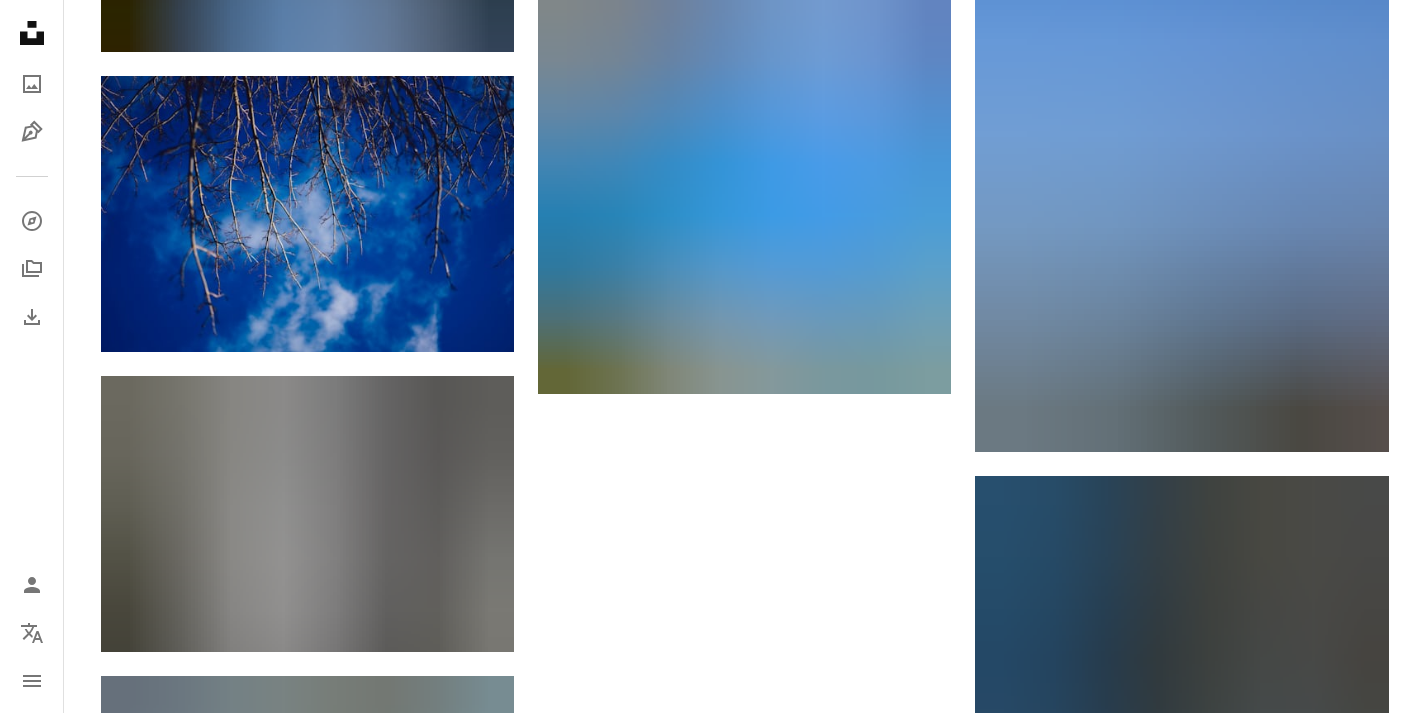 scroll, scrollTop: 6618, scrollLeft: 0, axis: vertical 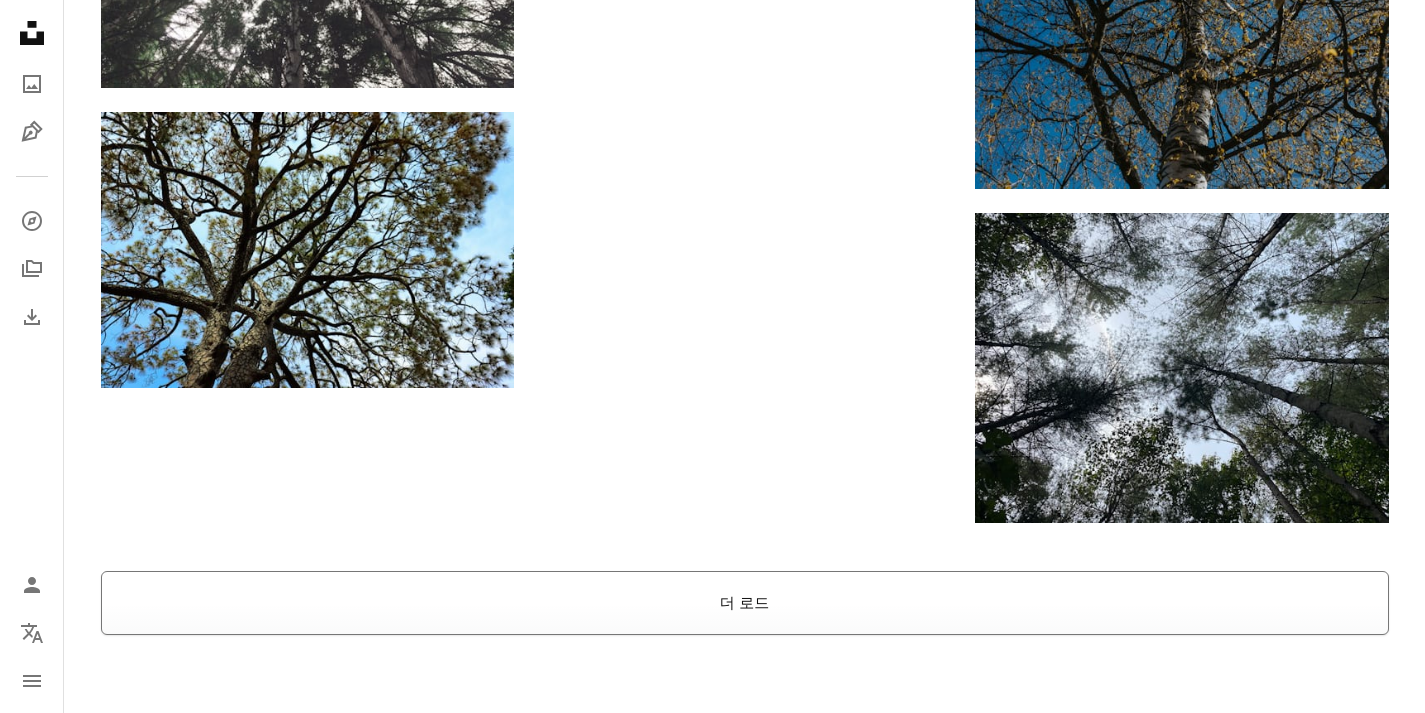click on "더 로드" at bounding box center [745, 603] 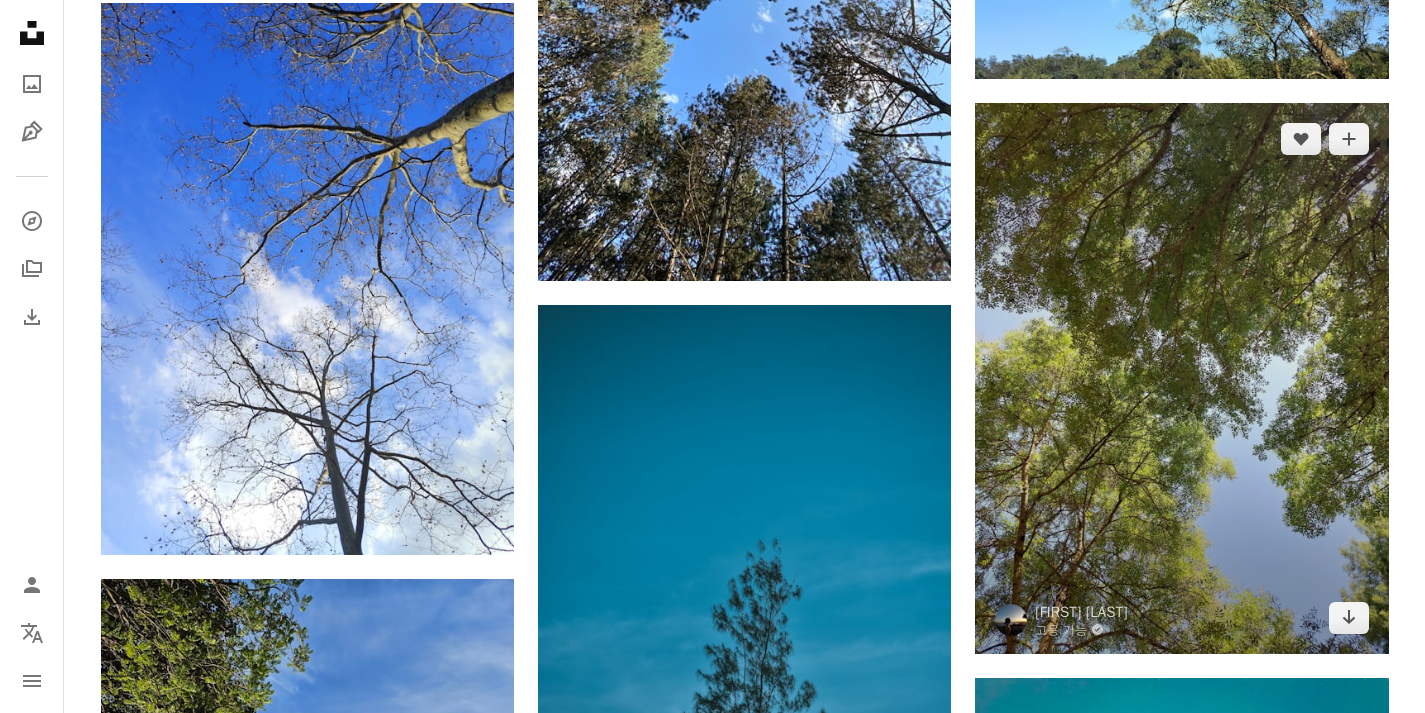 scroll, scrollTop: 7614, scrollLeft: 0, axis: vertical 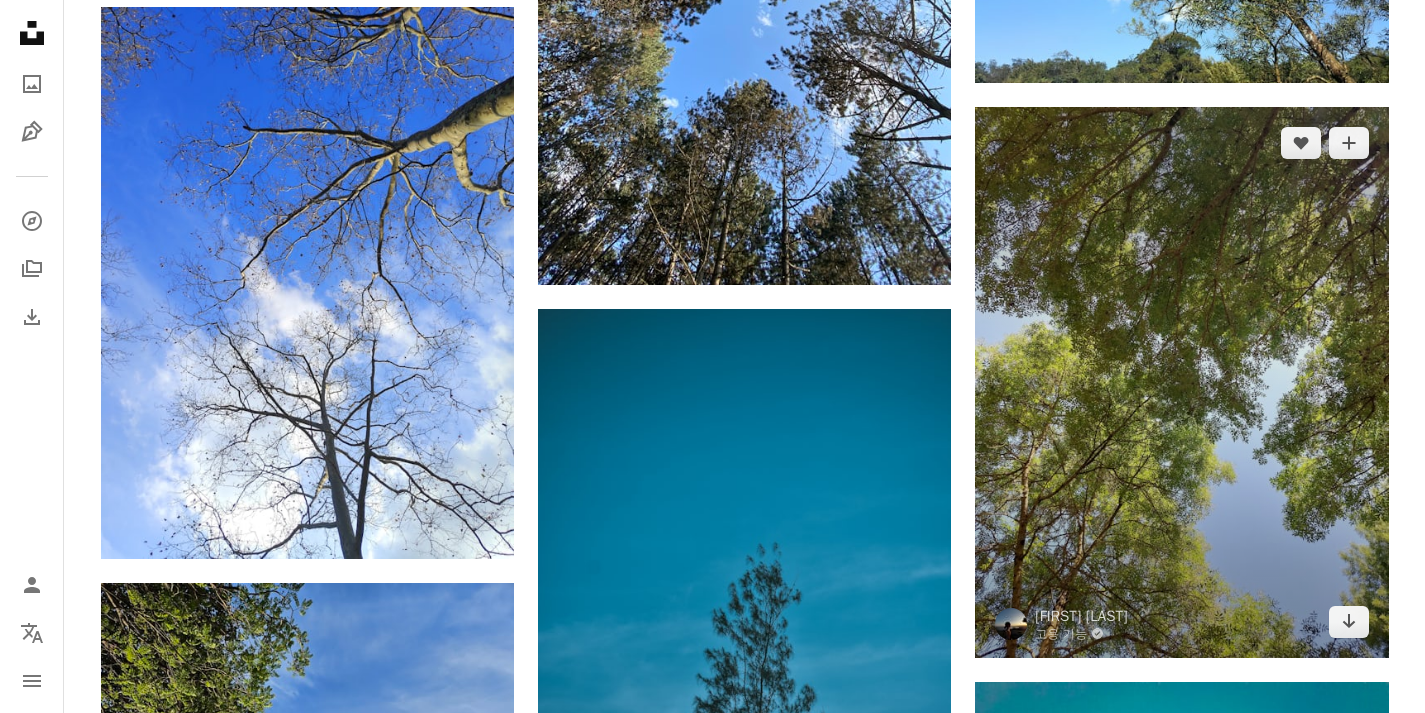 click at bounding box center [1181, 382] 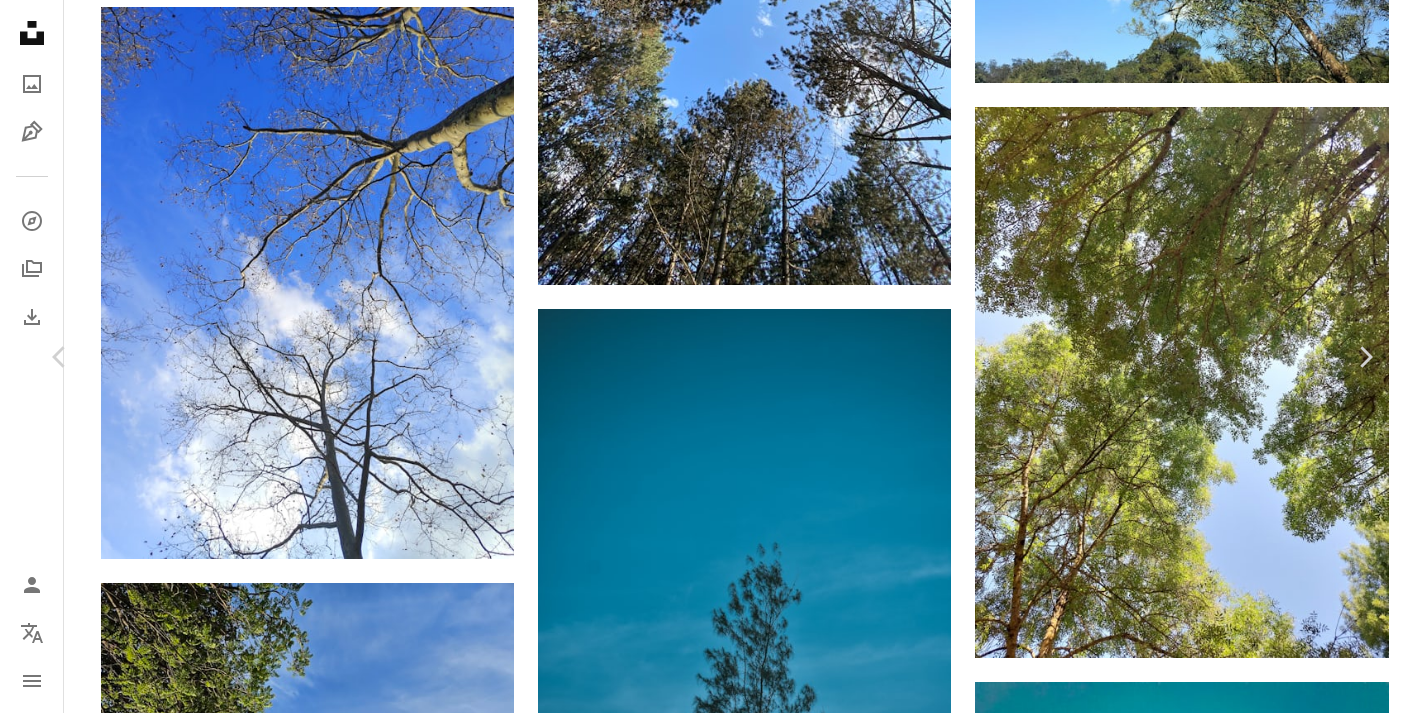 scroll, scrollTop: 957, scrollLeft: 0, axis: vertical 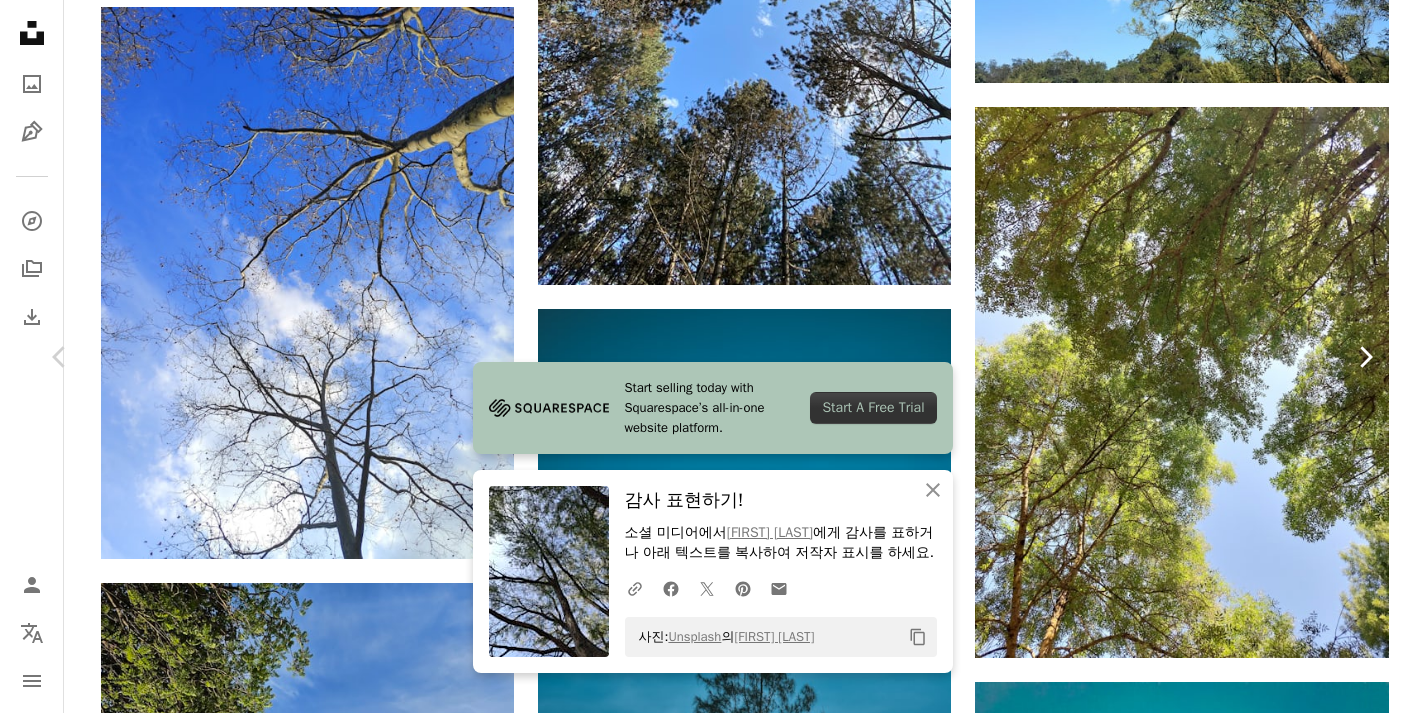 click on "Chevron right" at bounding box center (1365, 357) 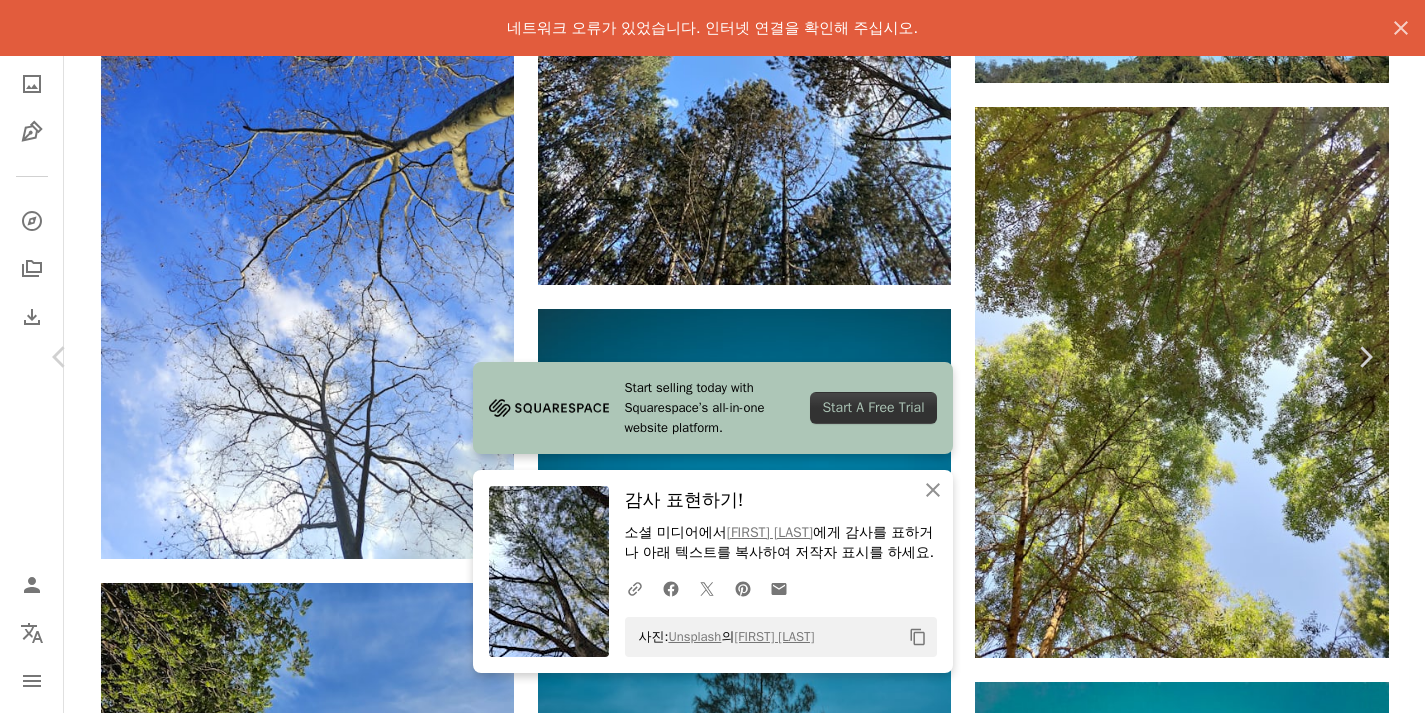 scroll, scrollTop: 90, scrollLeft: 0, axis: vertical 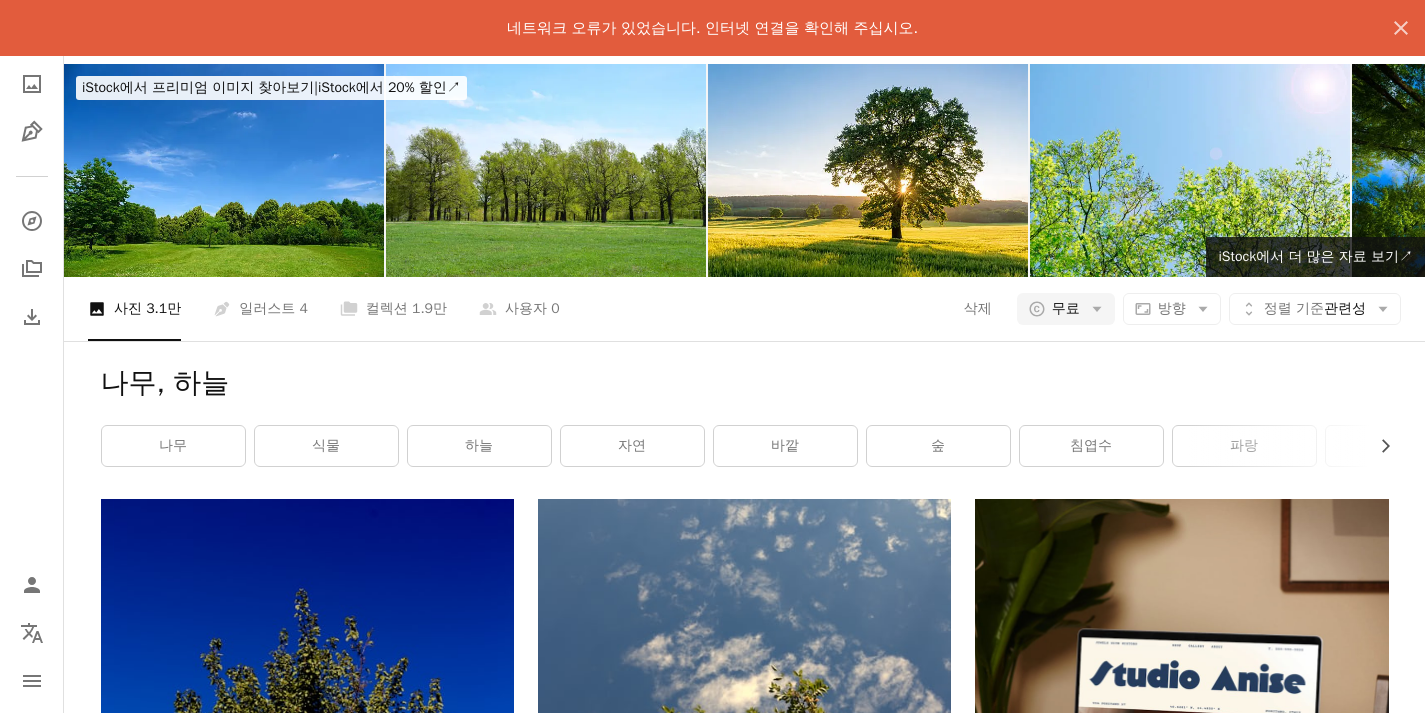 click on "나무, 하늘" at bounding box center [745, 383] 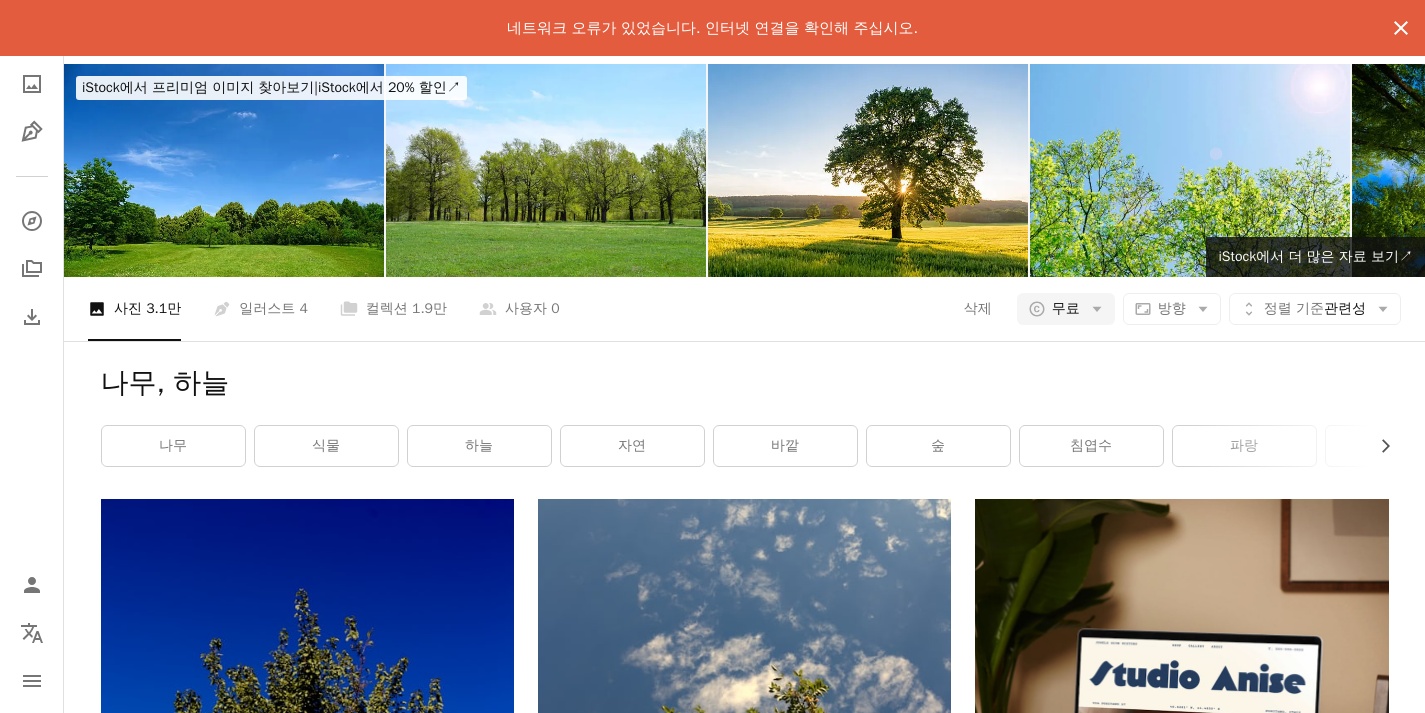 click 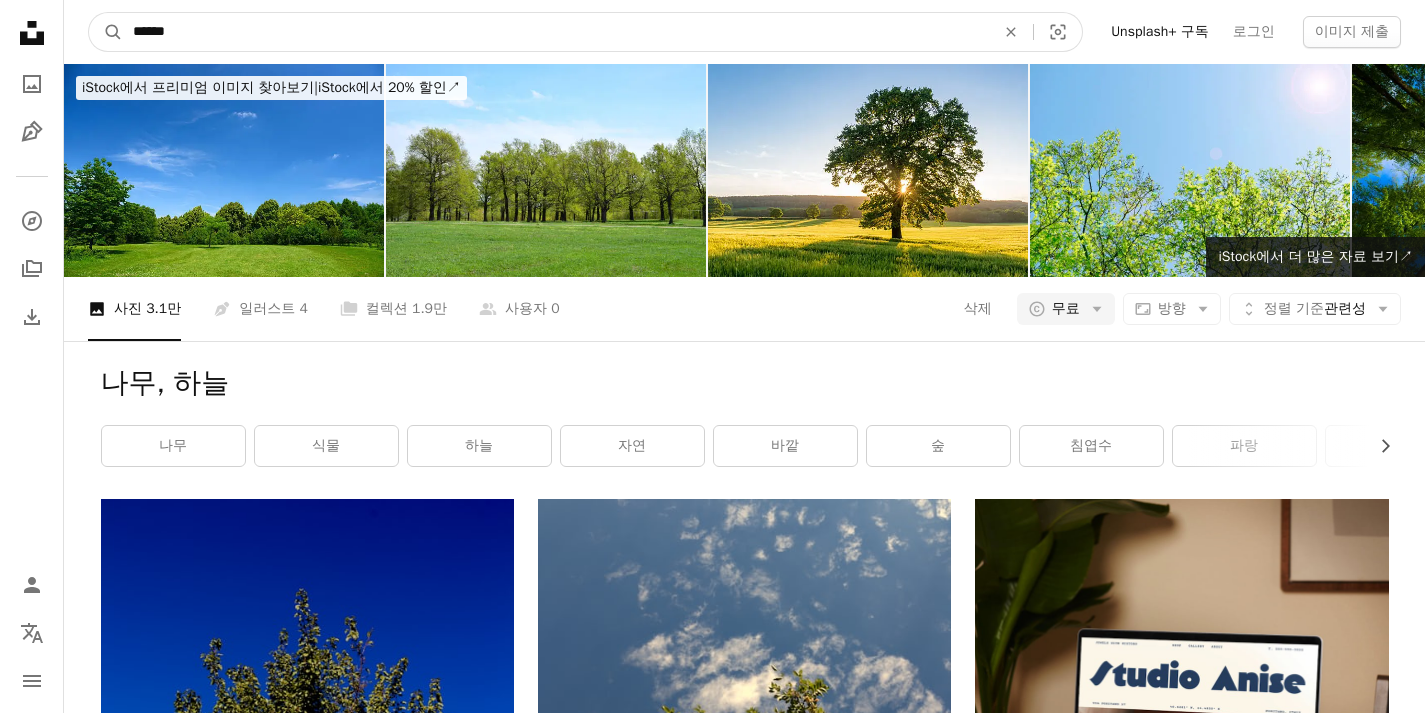 click on "******" at bounding box center (556, 32) 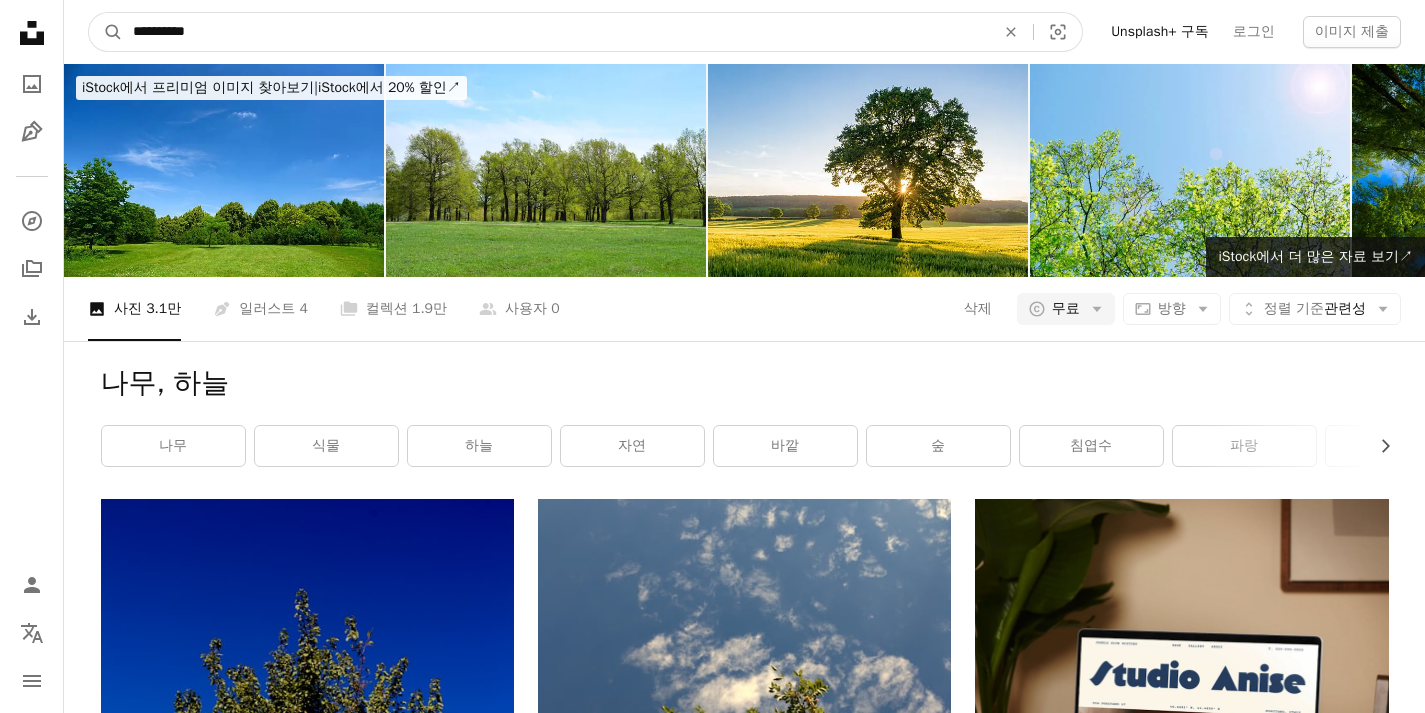 type on "**********" 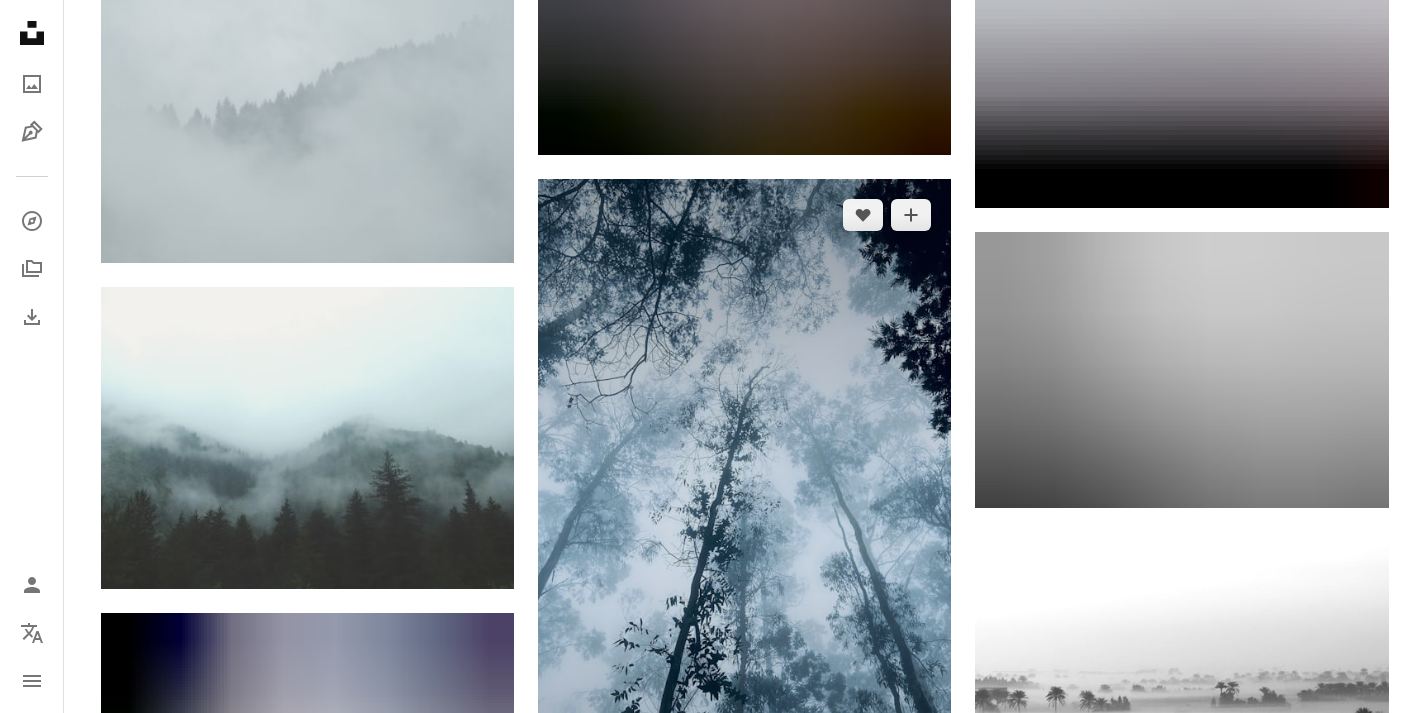 scroll, scrollTop: 1645, scrollLeft: 0, axis: vertical 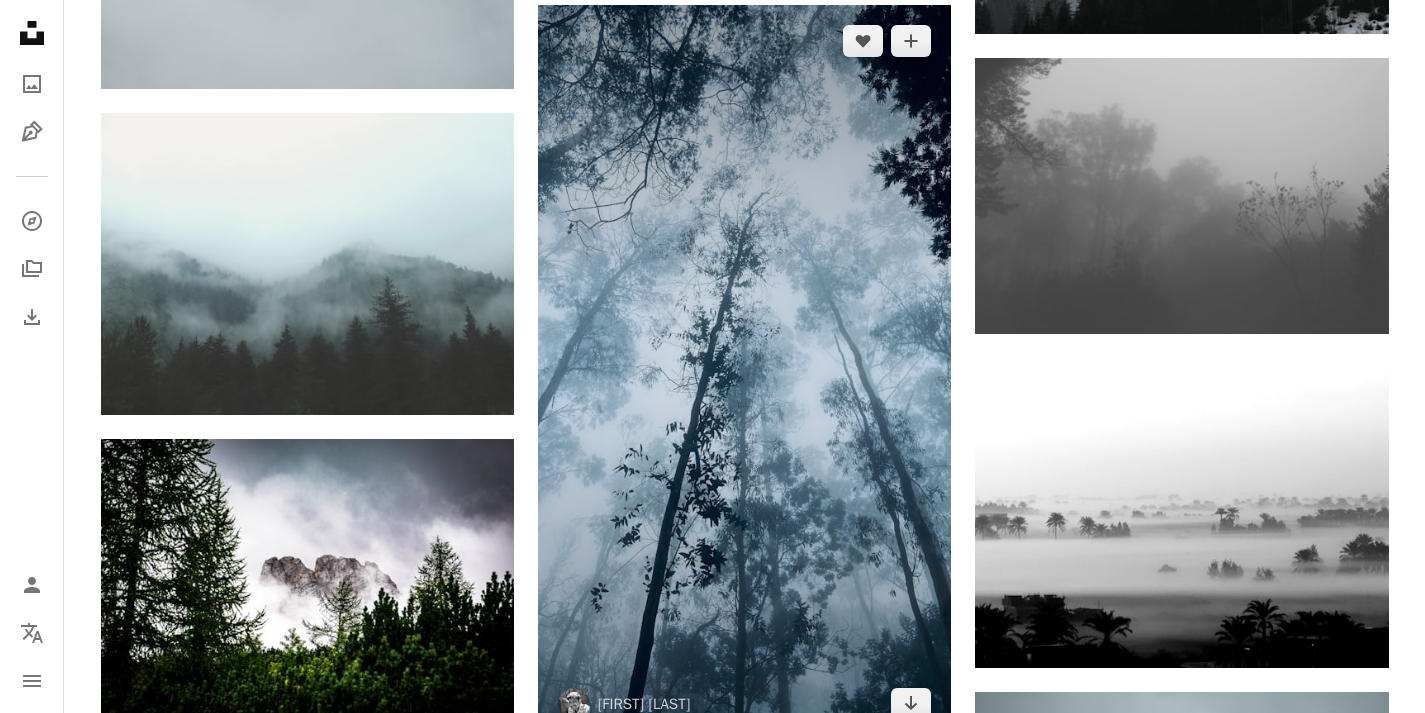 click at bounding box center (744, 372) 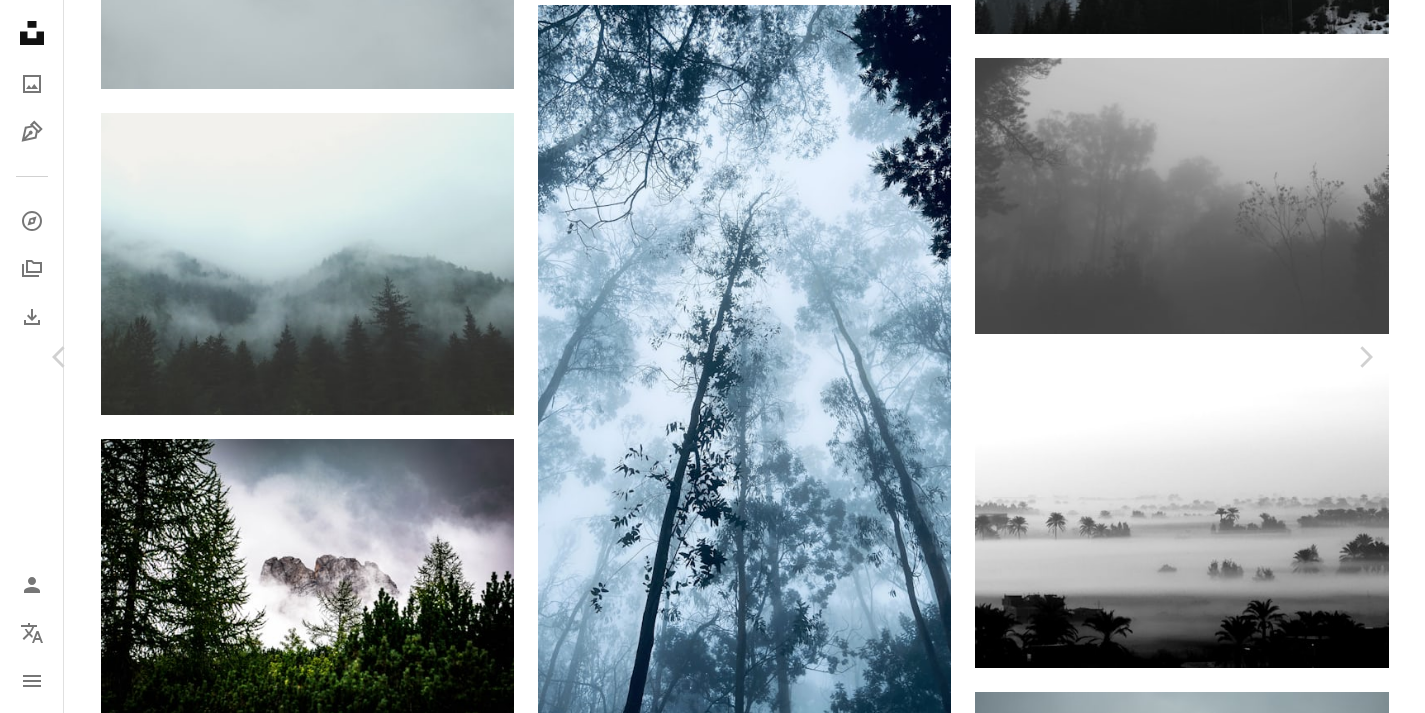 click on "무료 다운로드" at bounding box center [1175, 2909] 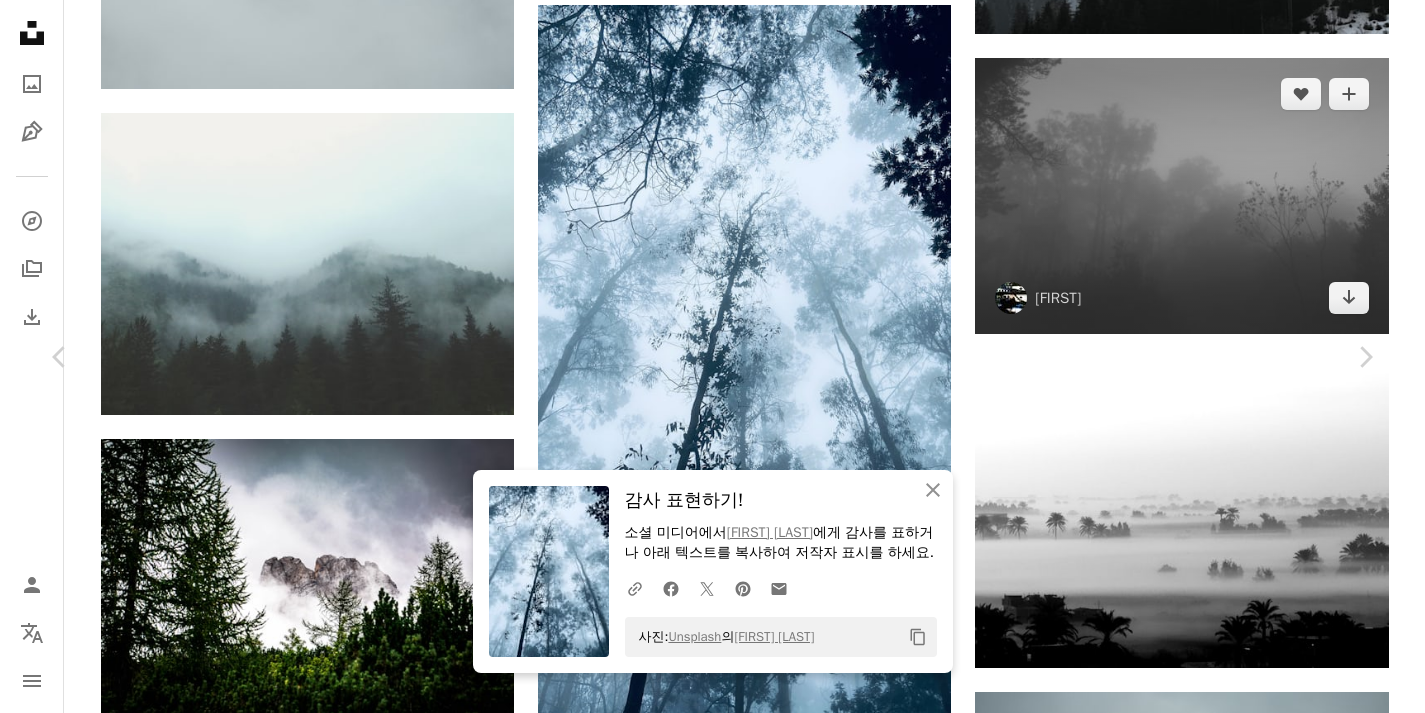 click on "An X shape Chevron left Chevron right An X shape 닫기 감사 표현하기! 소셜 미디어에서  [FIRST] [LAST] 에게 감사를 표하거나 아래 텍스트를 복사하여 저작자 표시를 하세요. A URL sharing icon (chains) Facebook icon X (formerly Twitter) icon Pinterest icon An envelope 사진:  Unsplash 의 [FIRST] [LAST]
Copy content [FIRST] [LAST] blahji A heart A plus sign 무료 다운로드 Chevron down Zoom in 조회수 109,918 다운로드 1,667 A forward-right arrow 공유 Info icon 정보 More Actions A map marker [CITY], [STATE], India Calendar outlined [DATE] 에 게시됨 Camera Apple, iPhone 11 Safety Unsplash 라이선스 하에서 무료로 사용 가능 안개 안개 낀 숲 안개 안개 낀 숲 안개 안개가 자욱한 아이폰 카메라 안개가 자욱한 하늘 안개 낀 아침 안개가 자욱한 나무 안개 낀 나무 숲 땅 파랑 식물 인도 불 밀림 열대우림 바깥 배경  |  iStock에서 더 많은 자료 보기" at bounding box center (712, 3218) 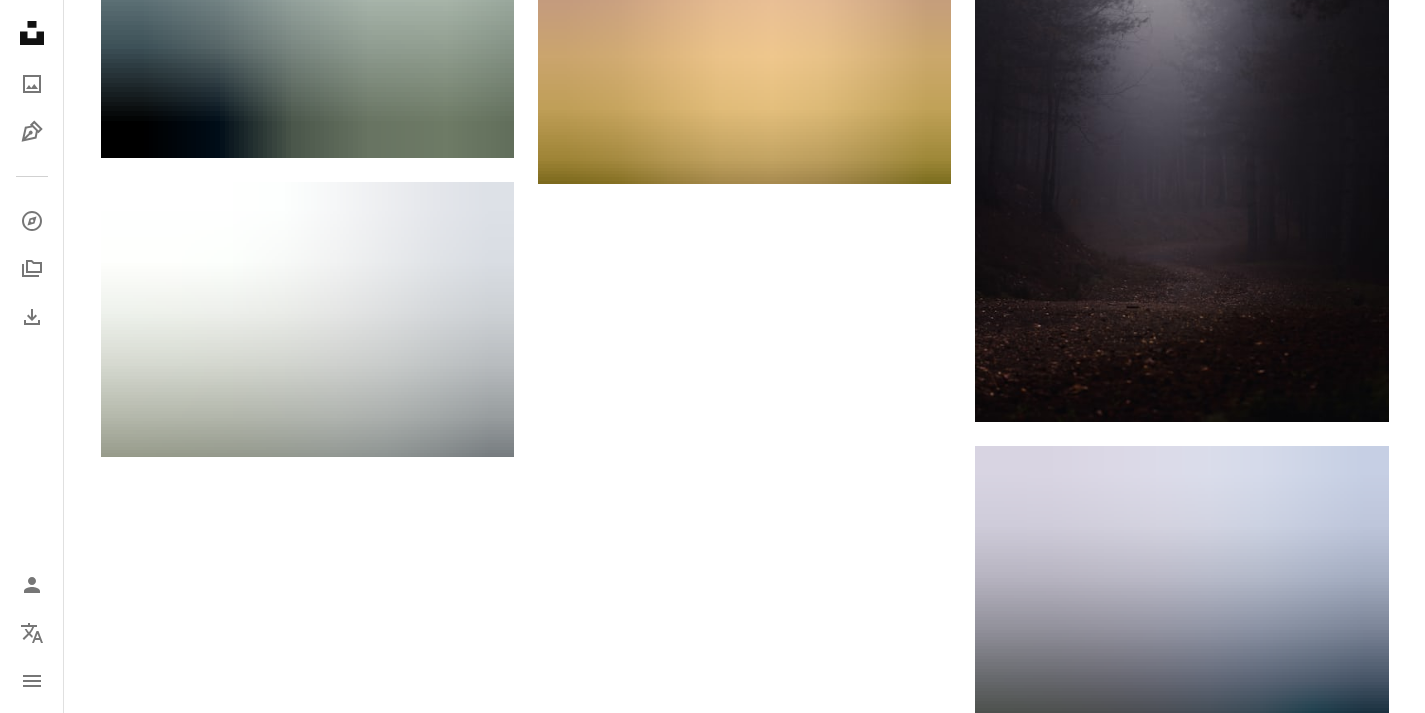 scroll, scrollTop: 3174, scrollLeft: 0, axis: vertical 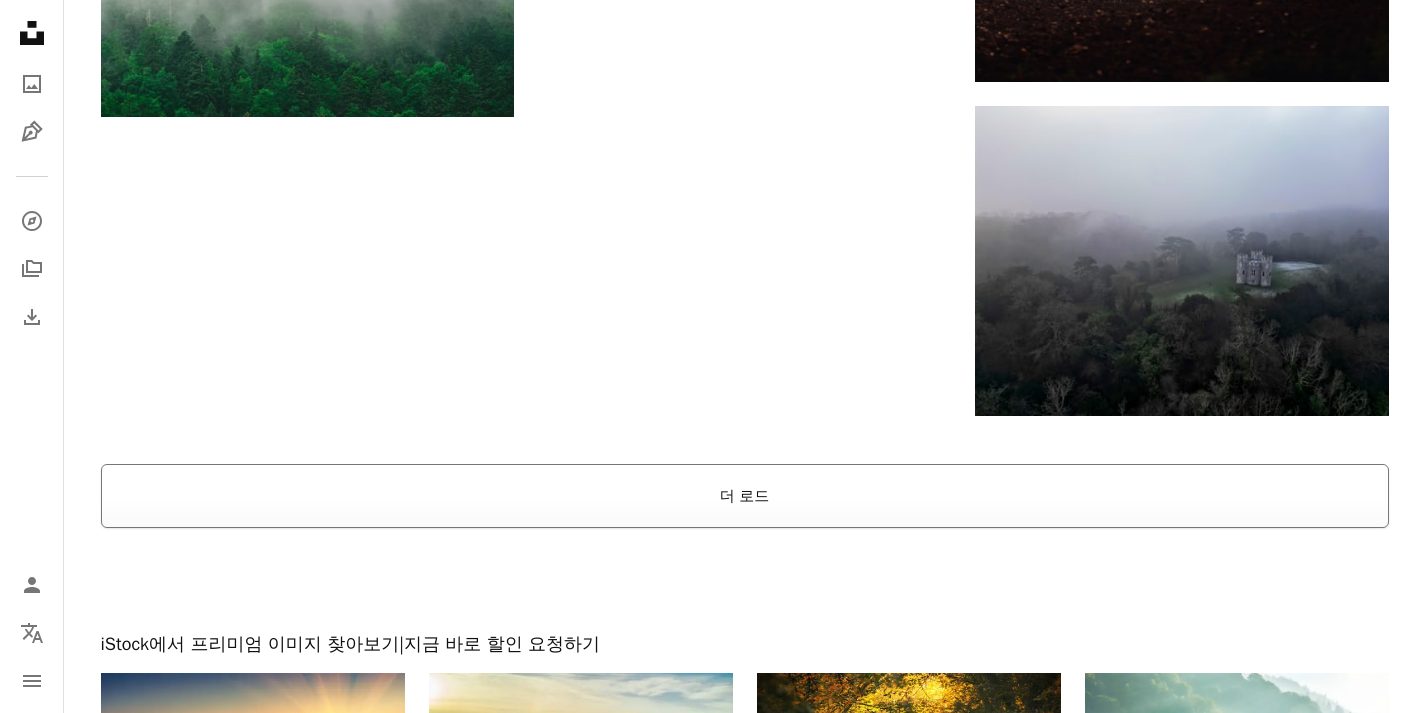 click on "더 로드" at bounding box center (745, 496) 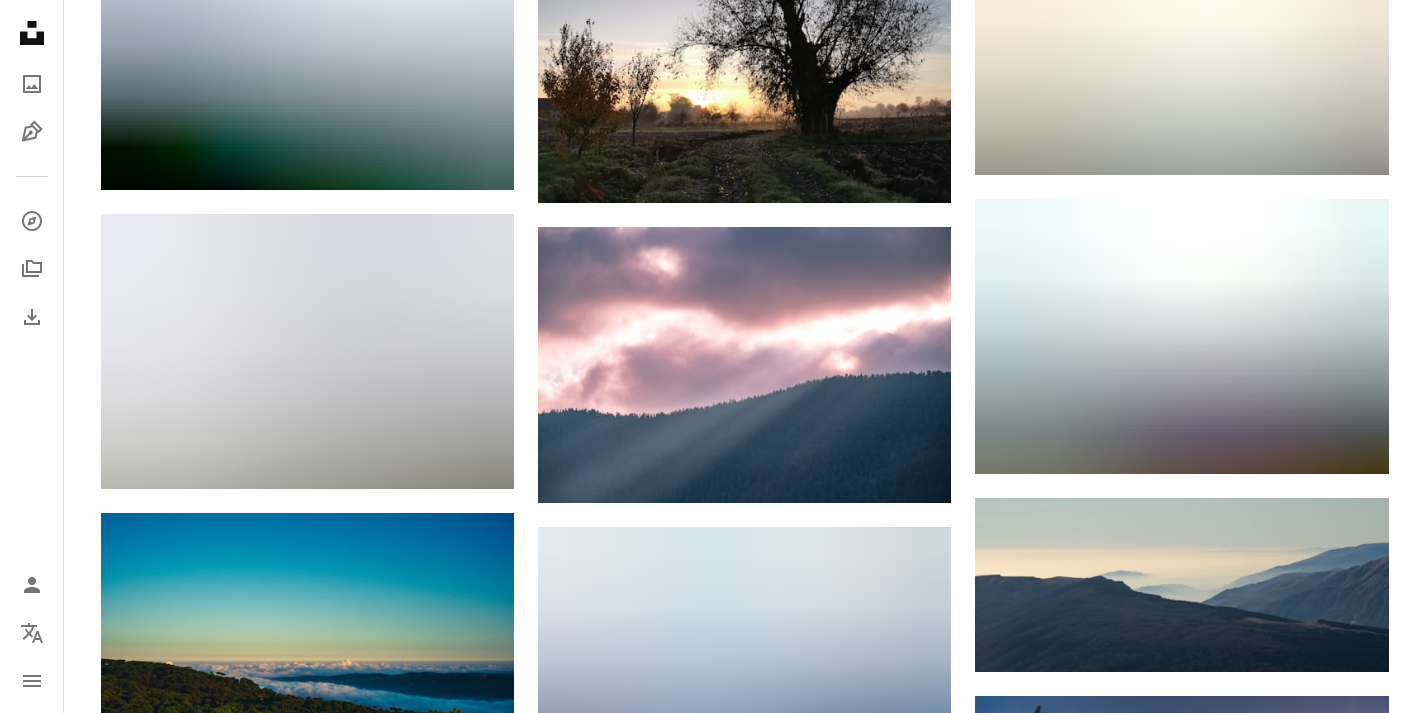 scroll, scrollTop: 21698, scrollLeft: 0, axis: vertical 